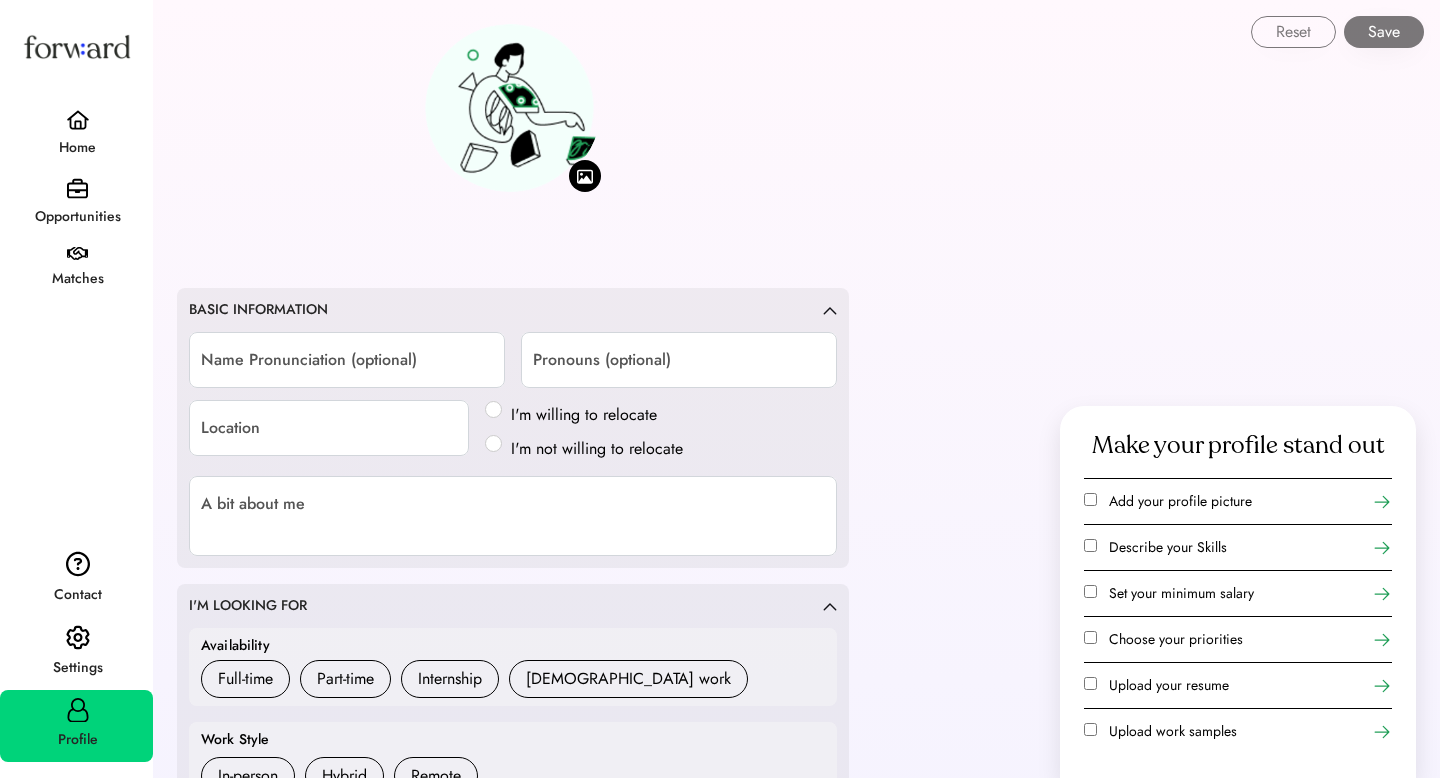 scroll, scrollTop: 0, scrollLeft: 0, axis: both 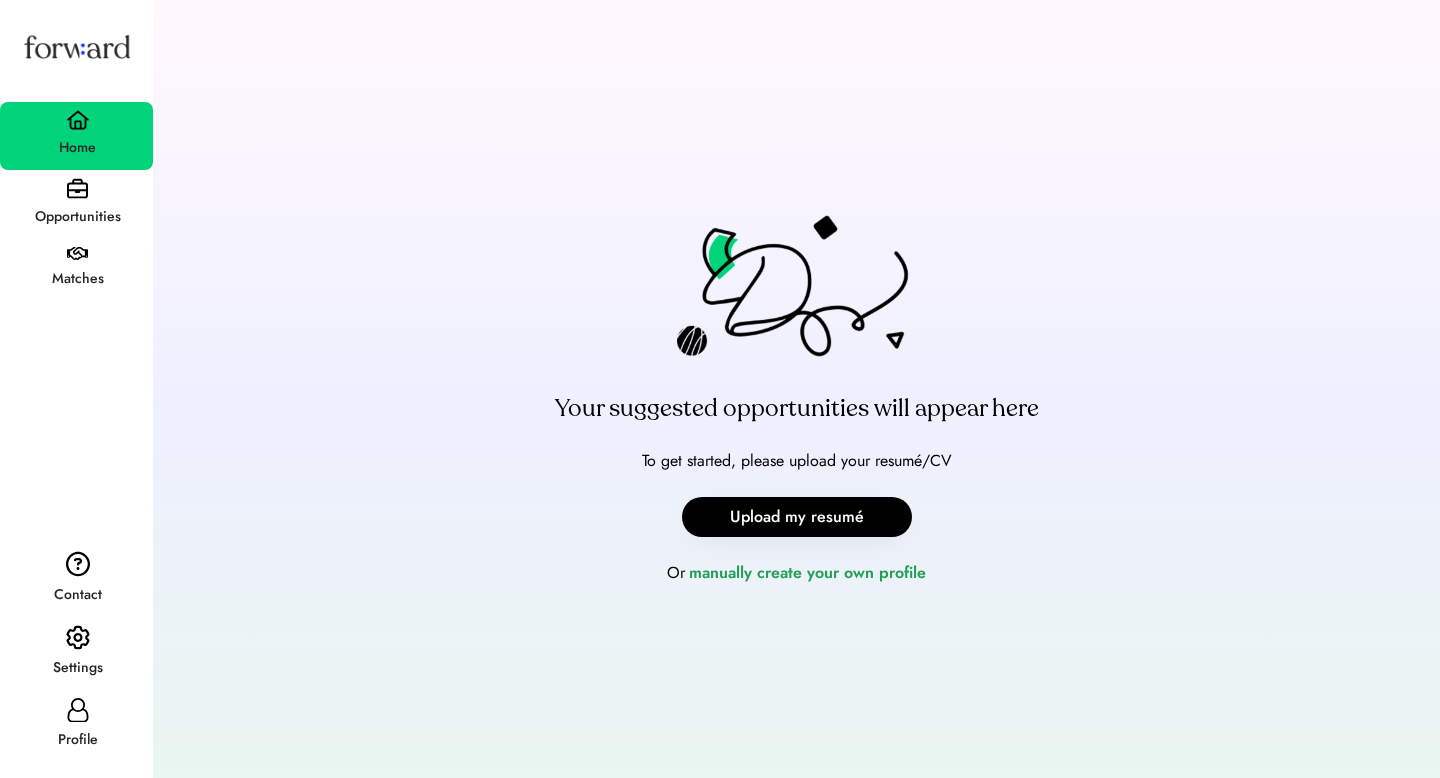 click on "Profile" at bounding box center (77, 740) 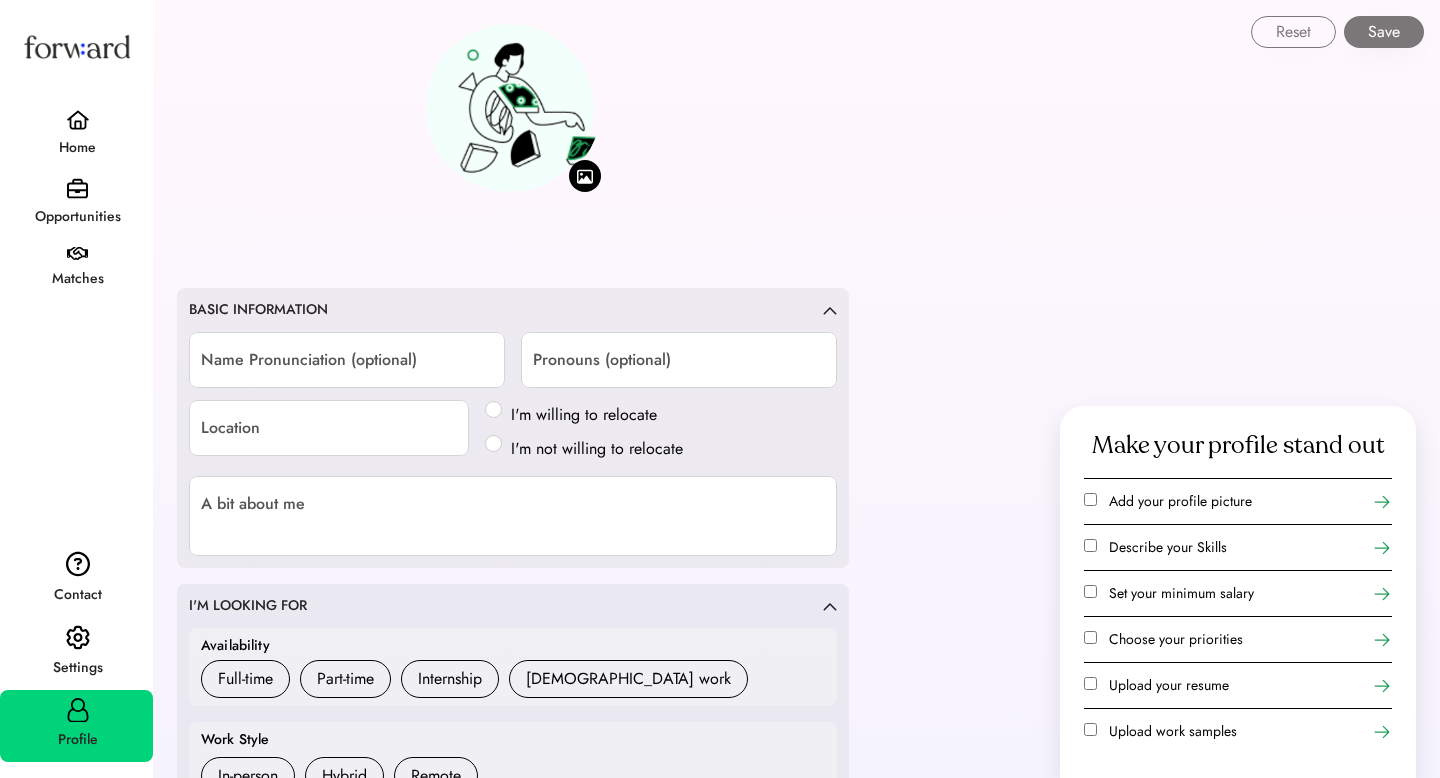 click on "Your suggested opportunities will appear here To get started, please upload your resumé/CV Upload my resumé Or manually create your own profile Click to upload an image   BASIC INFORMATION Name Pronunciation (optional) Pronouns (optional) Location I'm willing to relocate I'm not willing to relocate A bit about me I'M LOOKING FOR Availability Full-time Part-time Internship Contract work Work Style In-person Hybrid Remote Industries that interest me (maximum 3) Roles that interest me Sales/Business Development Marketing Operations/Admin Customer Success Priorities Benefits that you’d want companies to offer Examples: Health insurance, 401k, Stock options, Bonuses, etc. The following information lets us match you with jobs better, but employers will never see them. Minimum Salary Learn more about setting salary expectations MY SKILLS Not sure what skills to highlight? Check out some inspiration Technical Skills People Skills RECENT POSITIONS MY EDUCATION BACKGROUND SUPPORTING DOCUMENTS Resumé Work Samples" 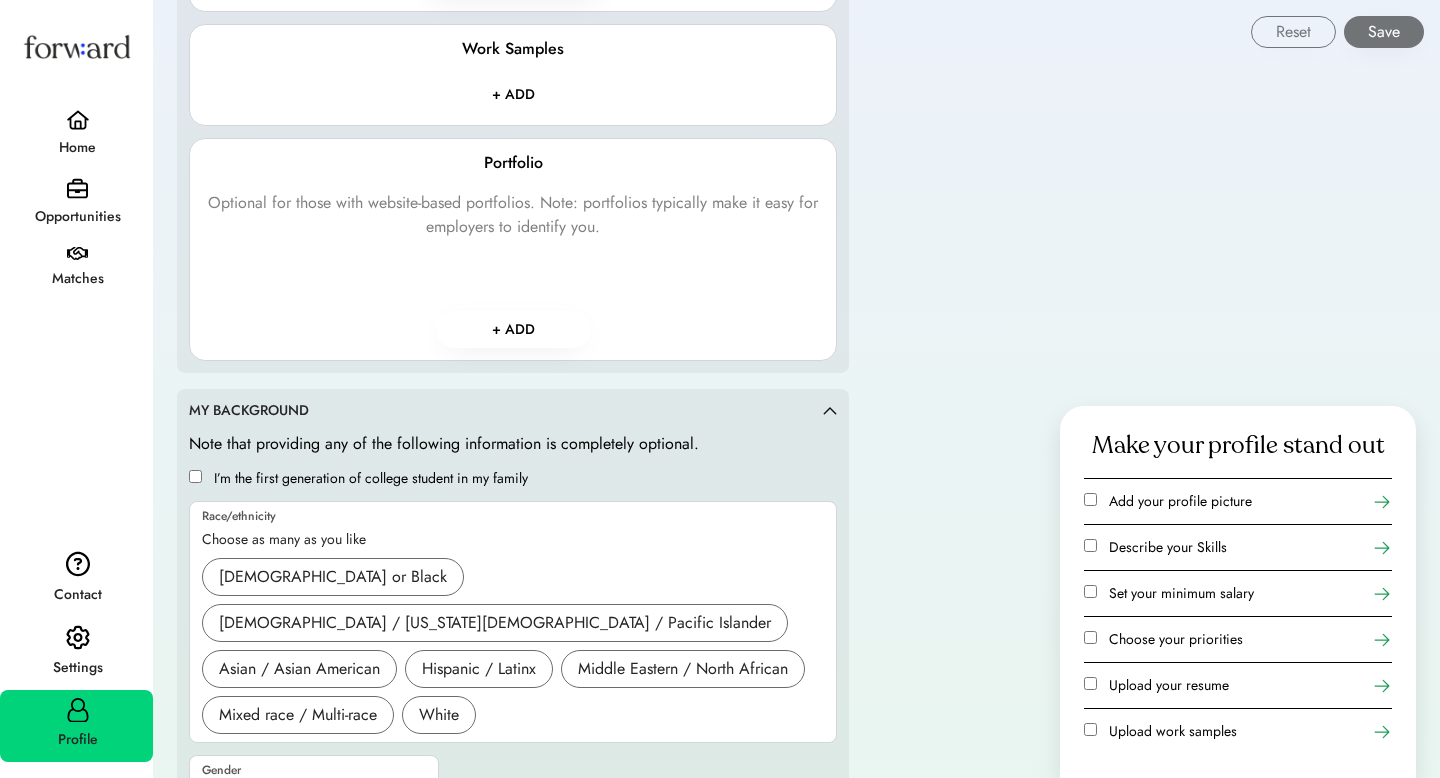 scroll, scrollTop: 1895, scrollLeft: 0, axis: vertical 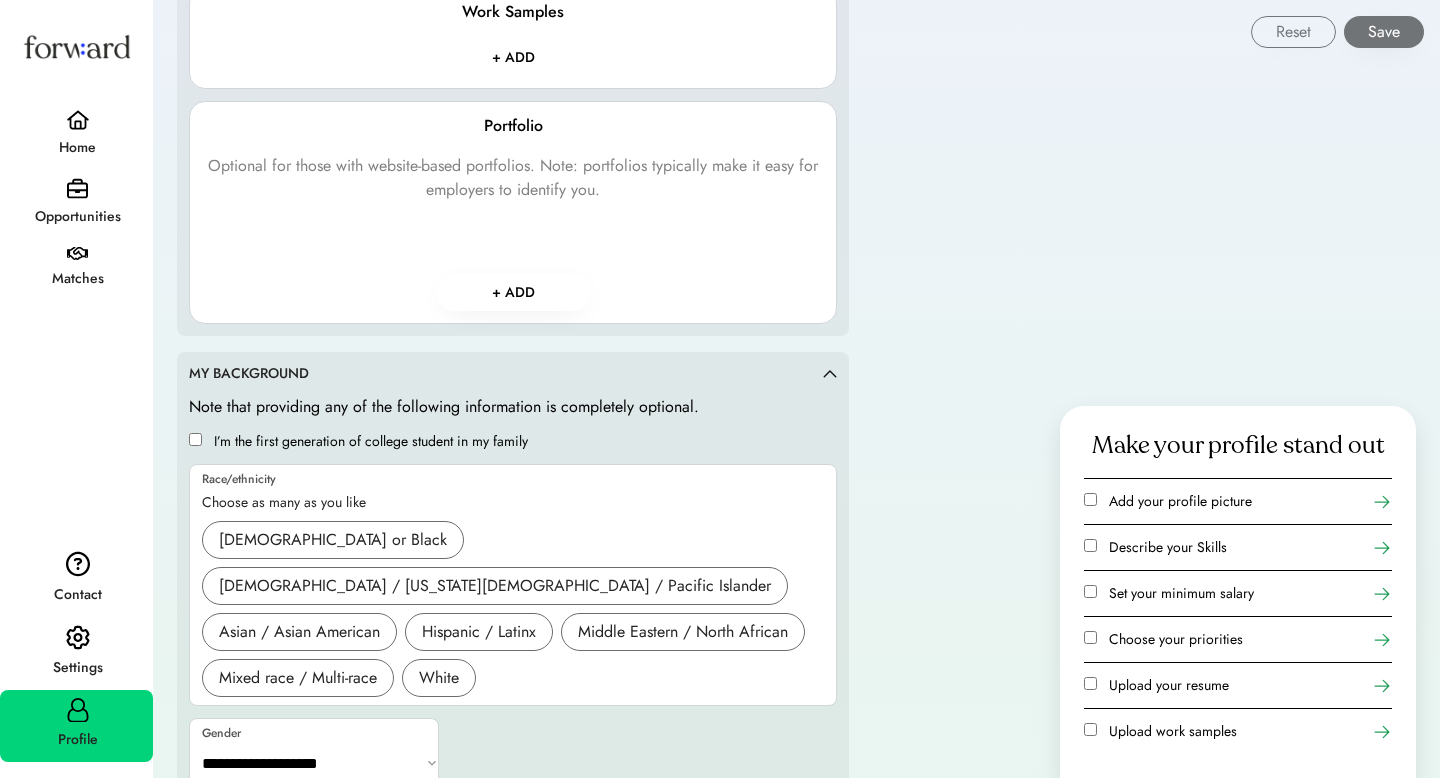 click on "Profile" at bounding box center [77, 740] 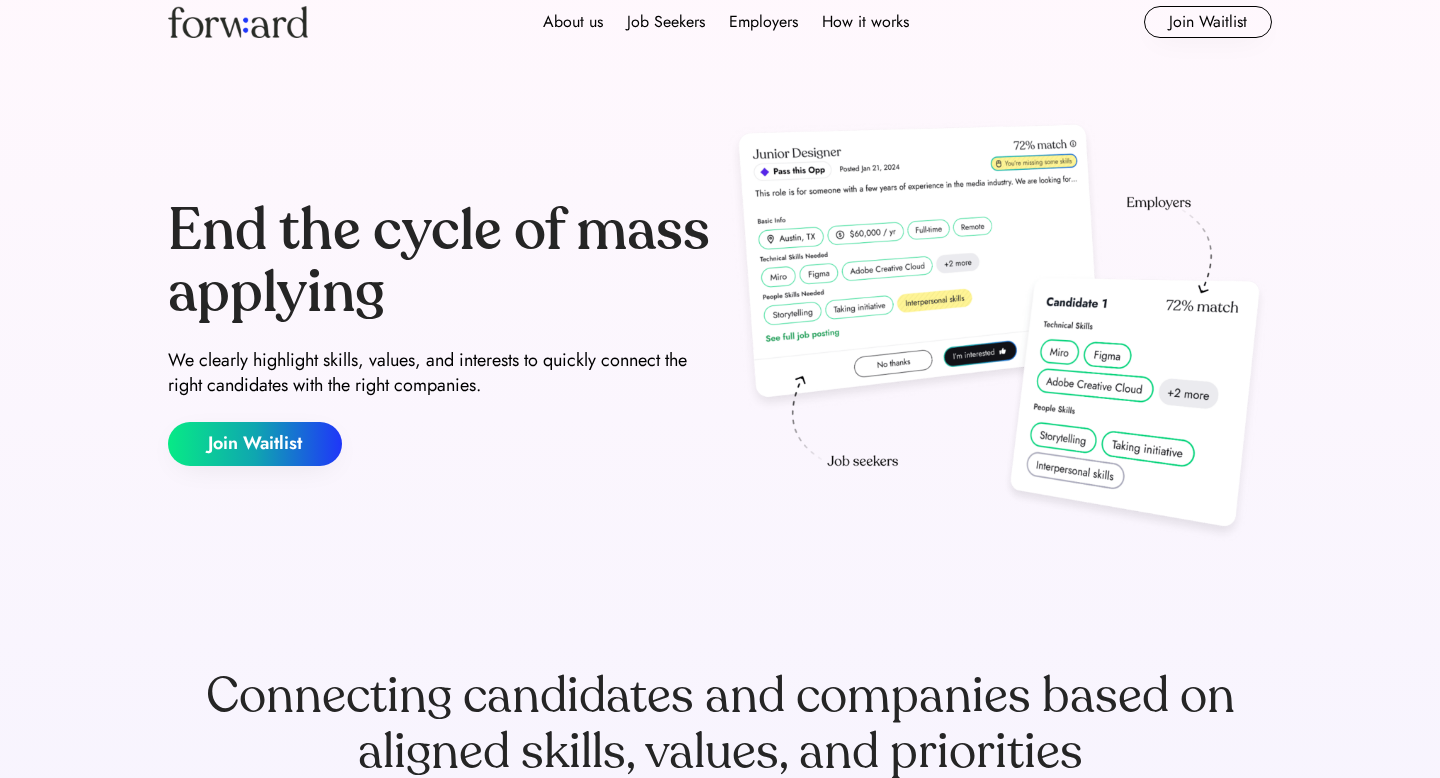 scroll, scrollTop: 0, scrollLeft: 0, axis: both 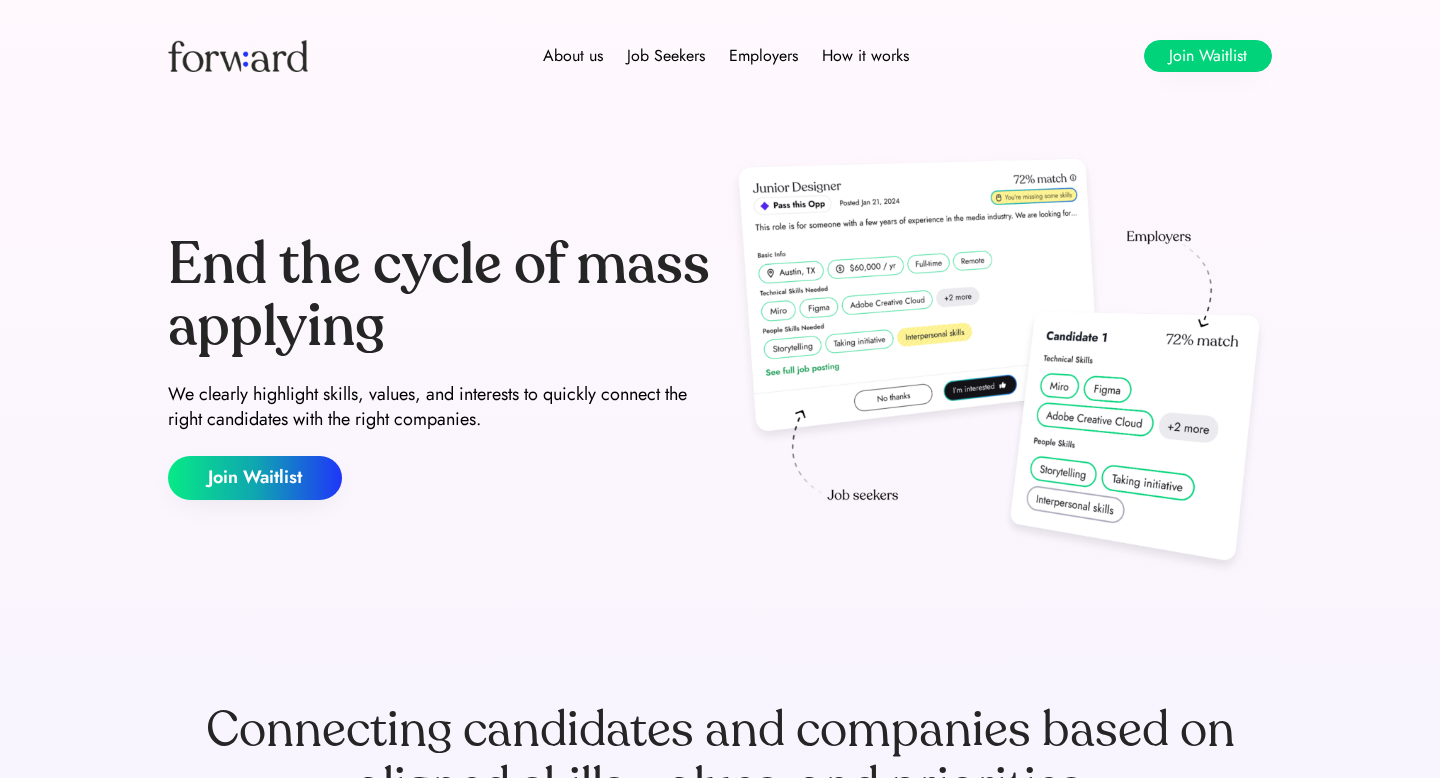 click on "Join Waitlist" at bounding box center [1208, 56] 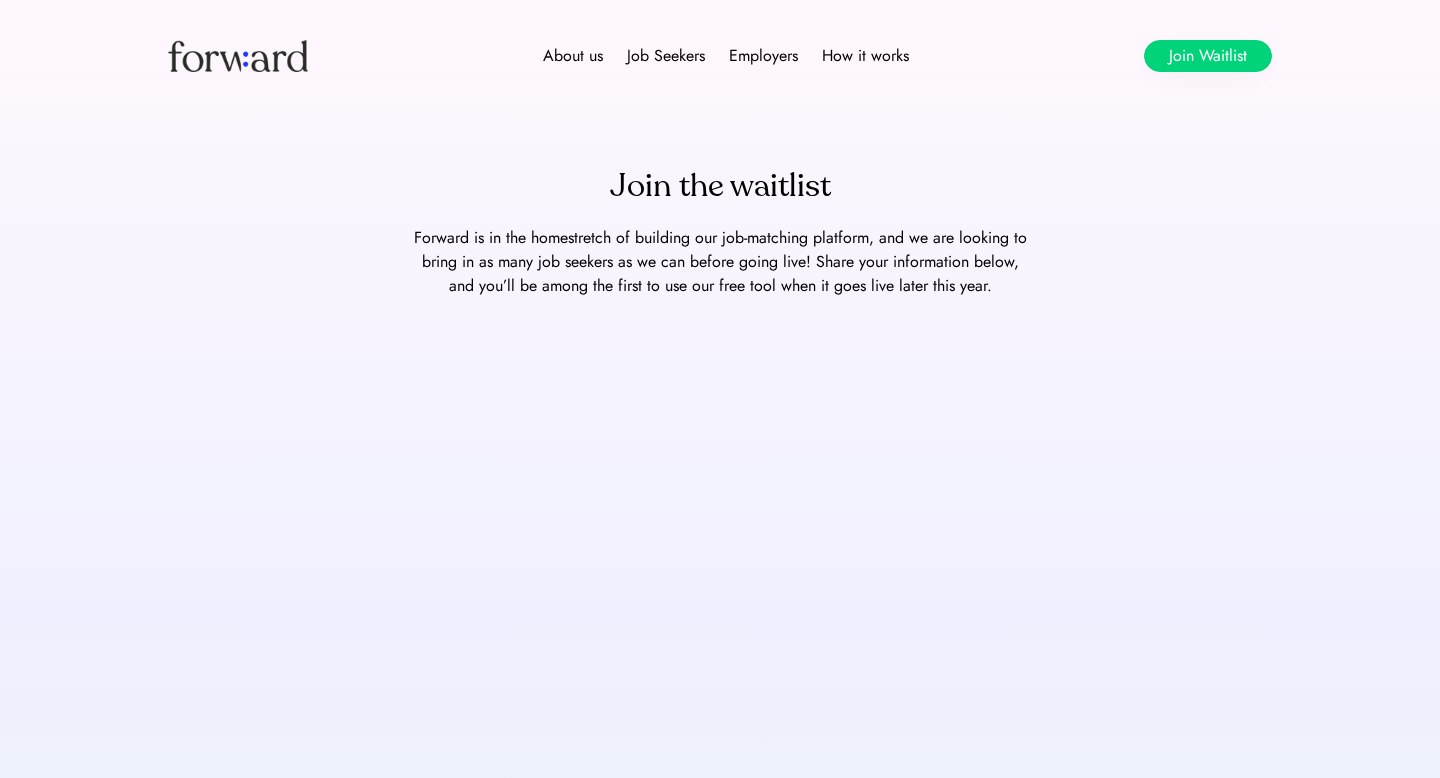 scroll, scrollTop: 0, scrollLeft: 0, axis: both 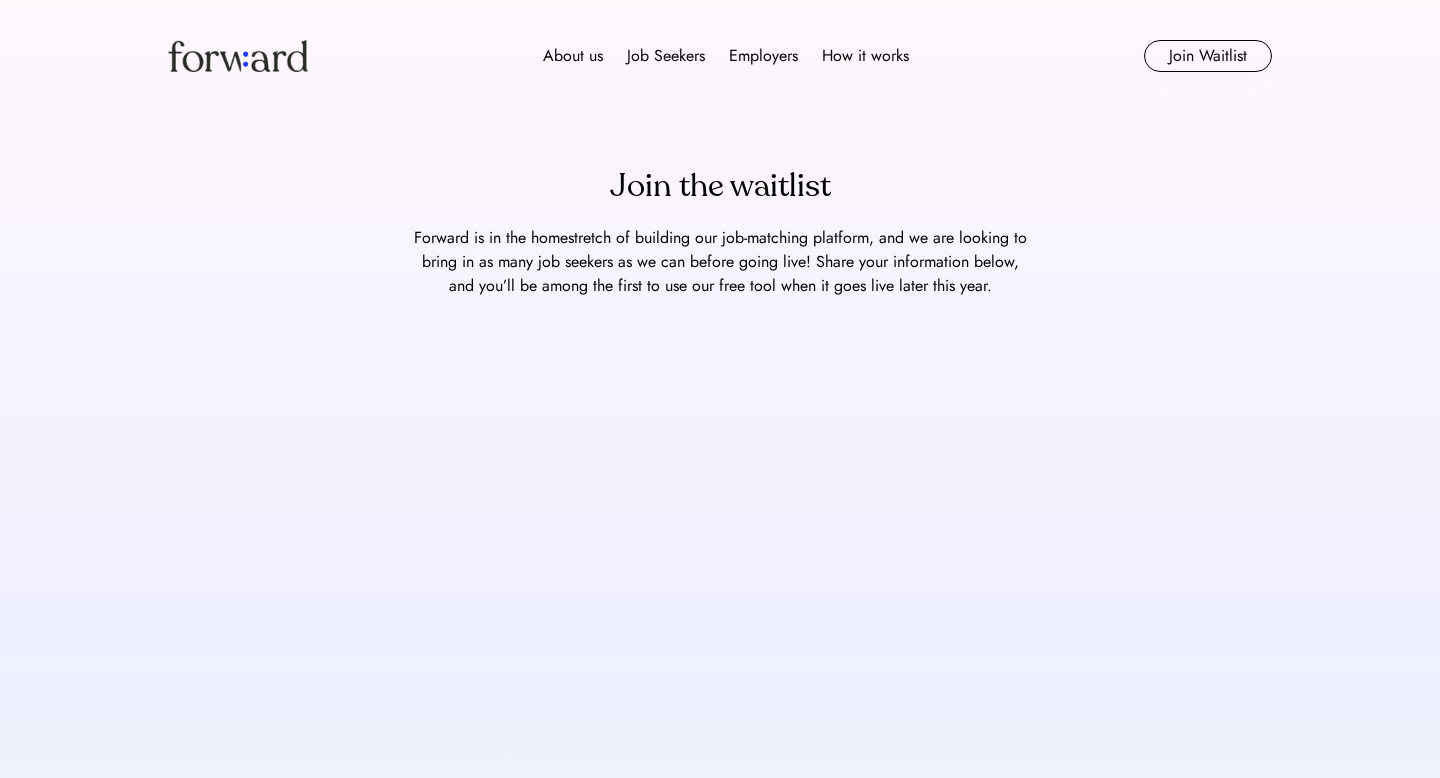 click on "About us Job Seekers Employers How it works Join Waitlist" at bounding box center [720, 56] 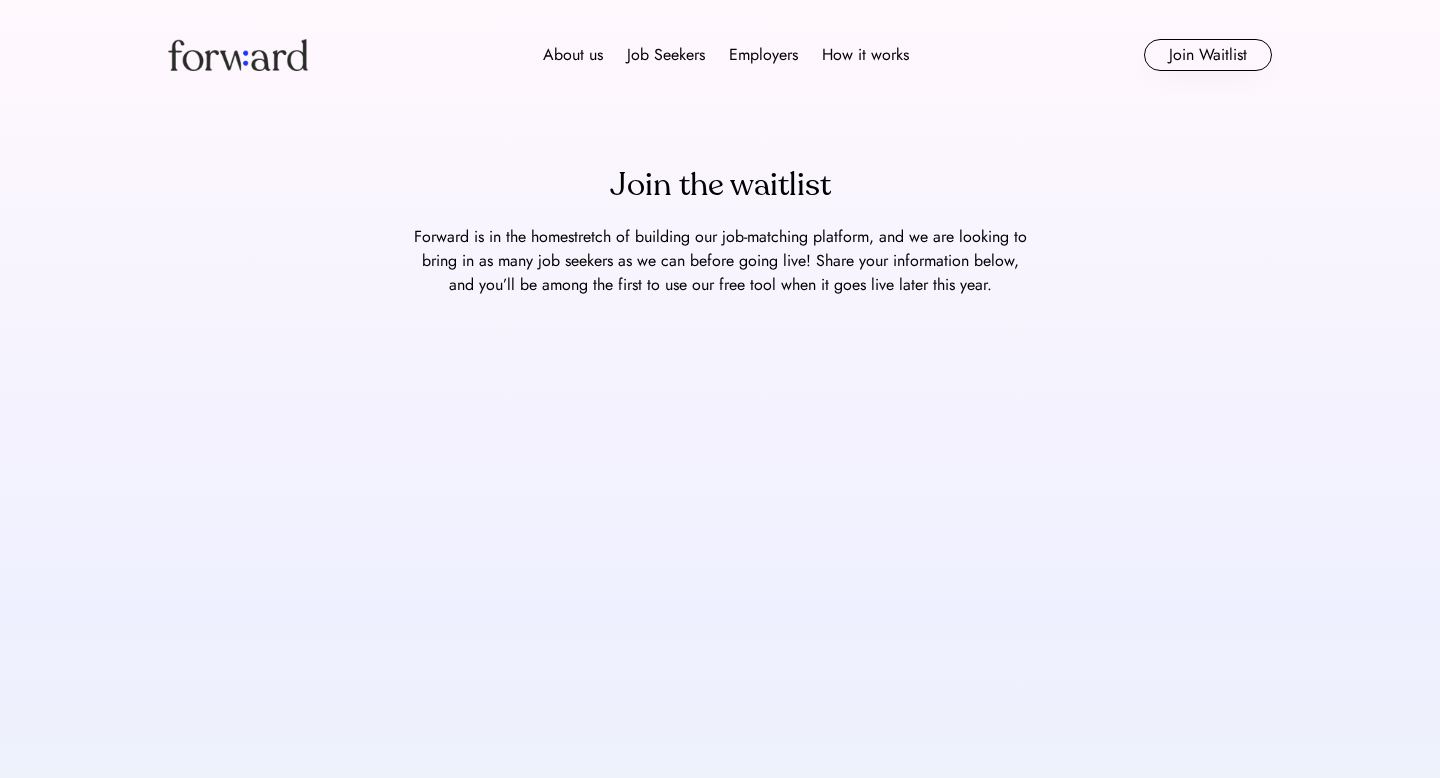 scroll, scrollTop: 0, scrollLeft: 0, axis: both 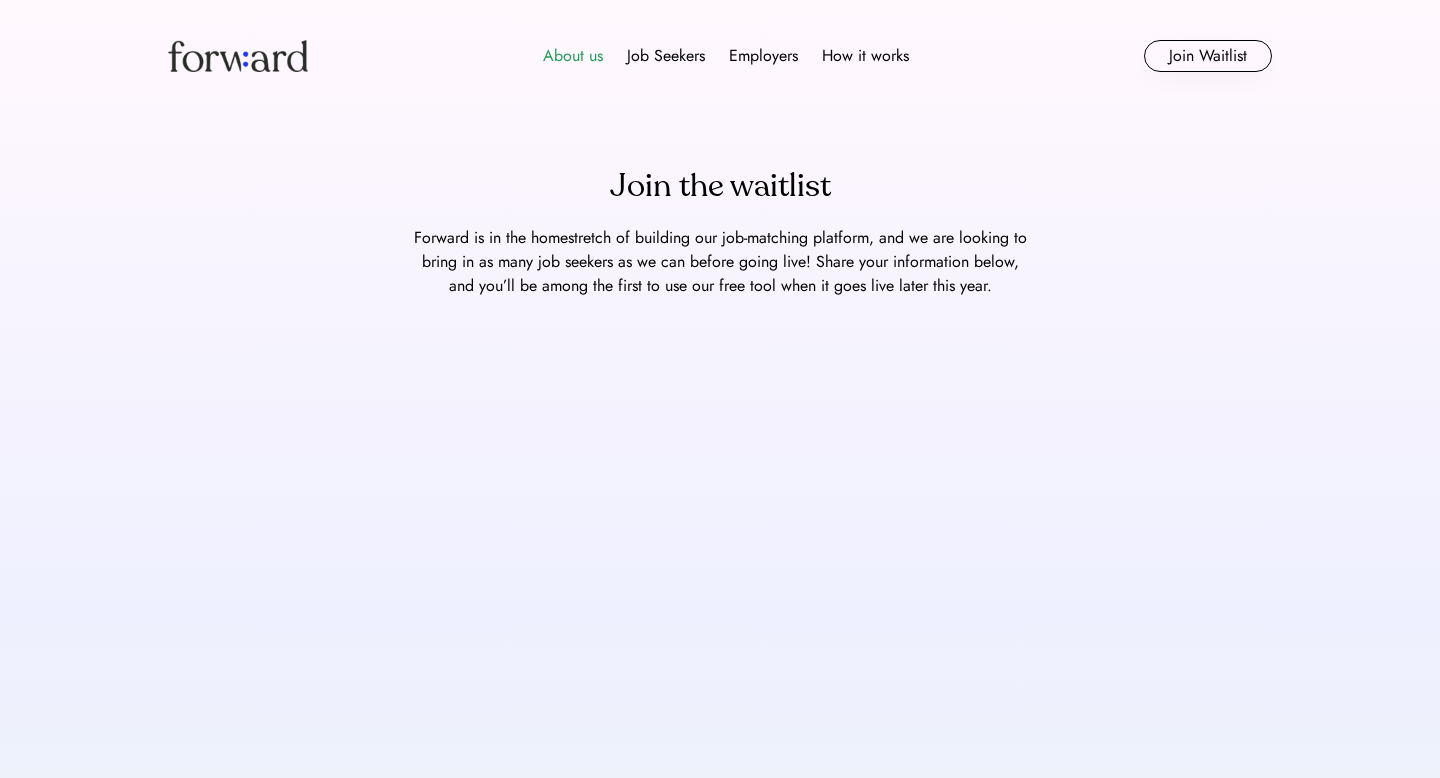 click on "About us" at bounding box center [573, 56] 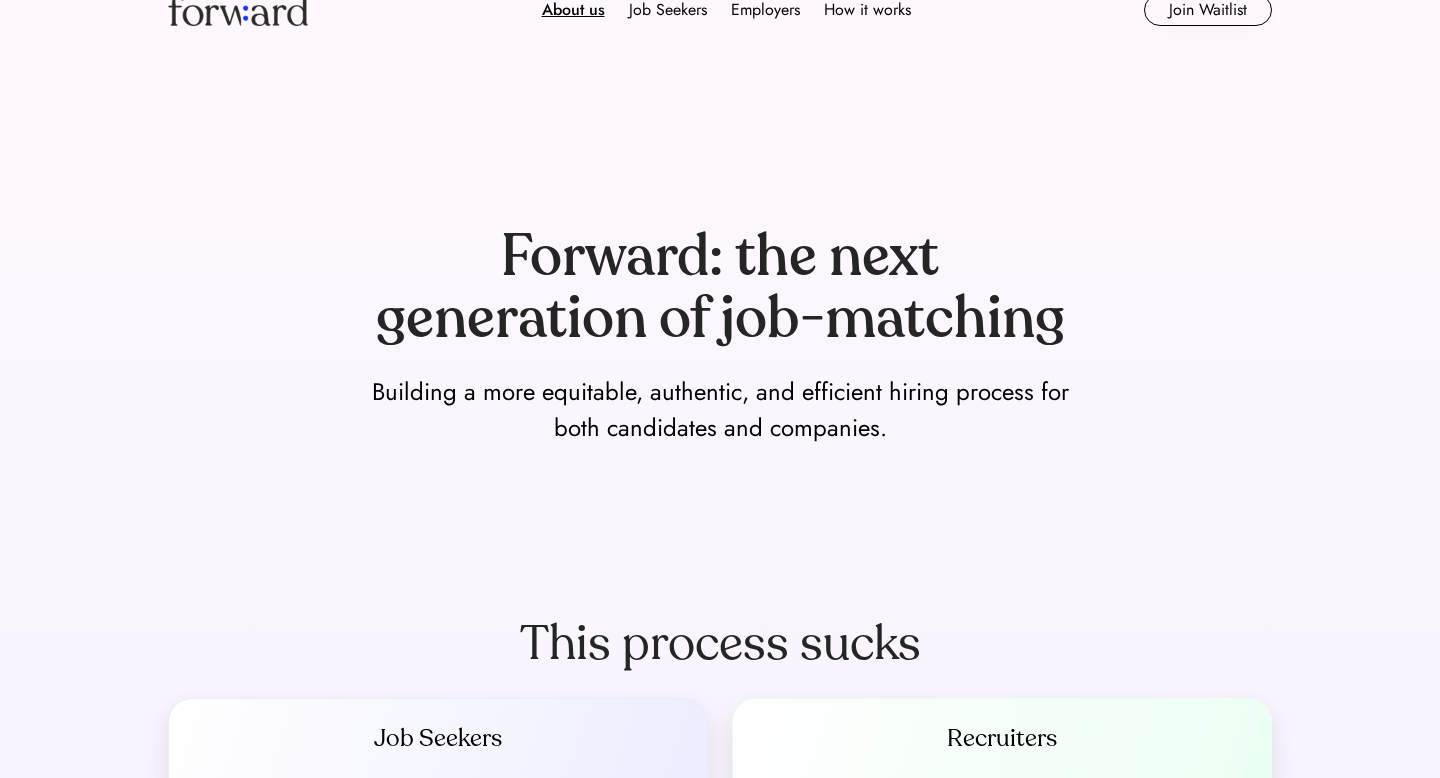 scroll, scrollTop: 0, scrollLeft: 0, axis: both 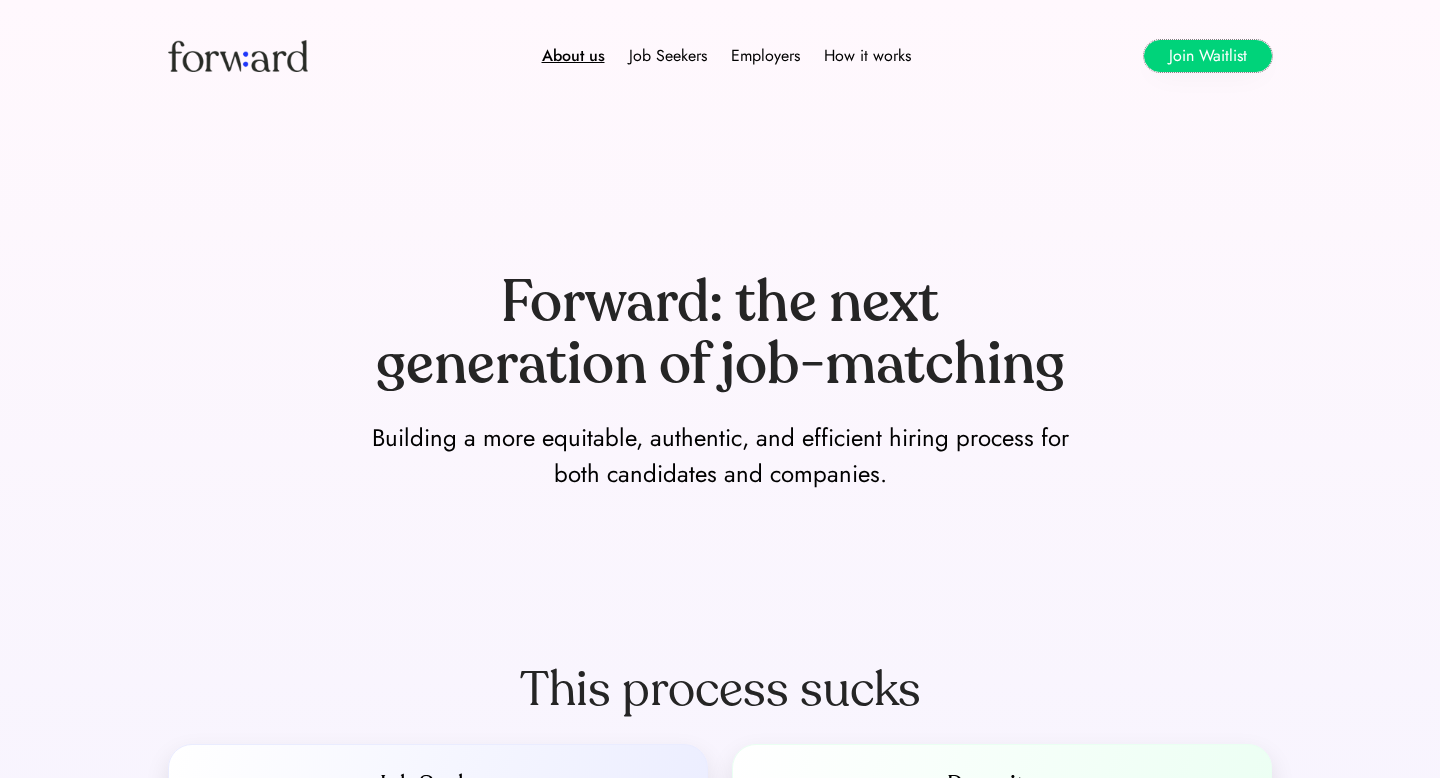click on "Join Waitlist" at bounding box center [1208, 56] 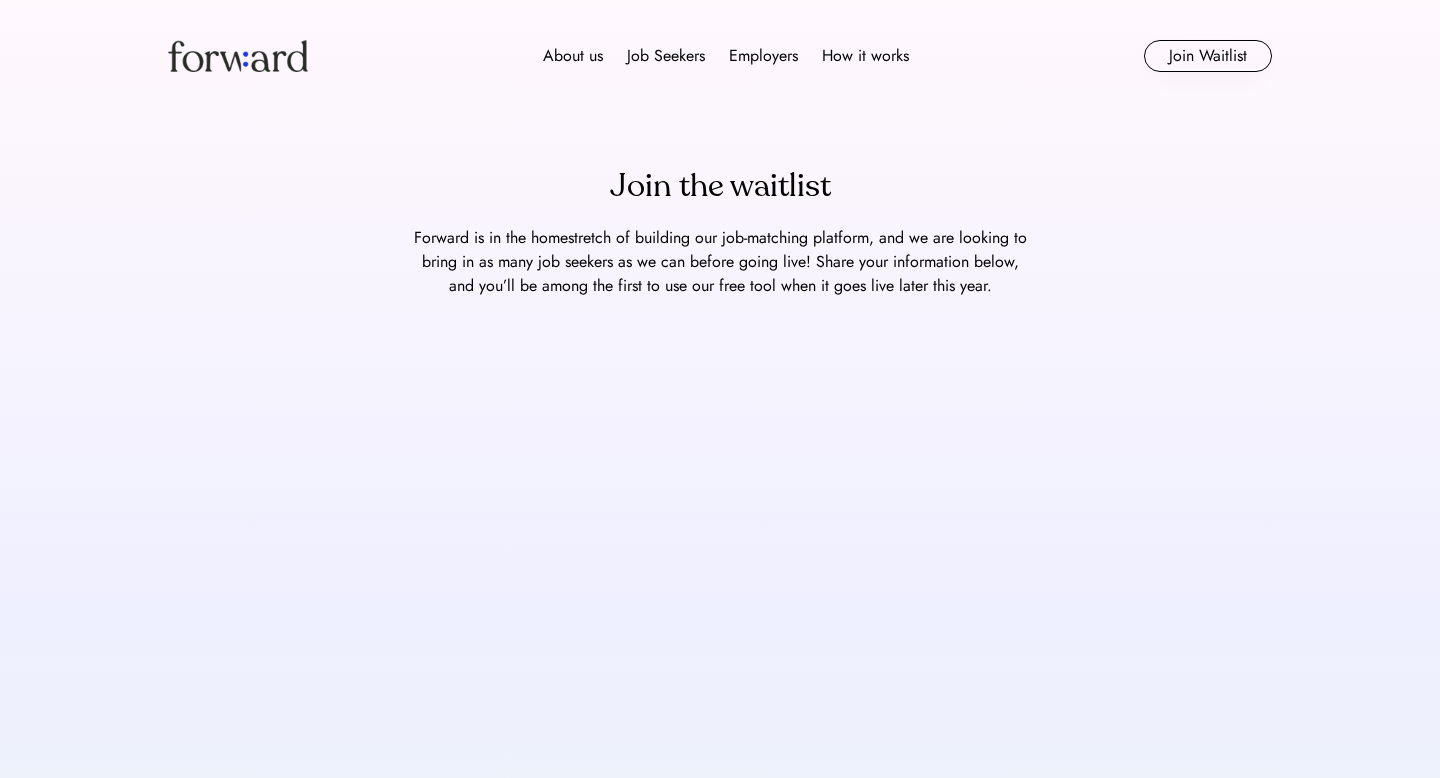 scroll, scrollTop: 0, scrollLeft: 0, axis: both 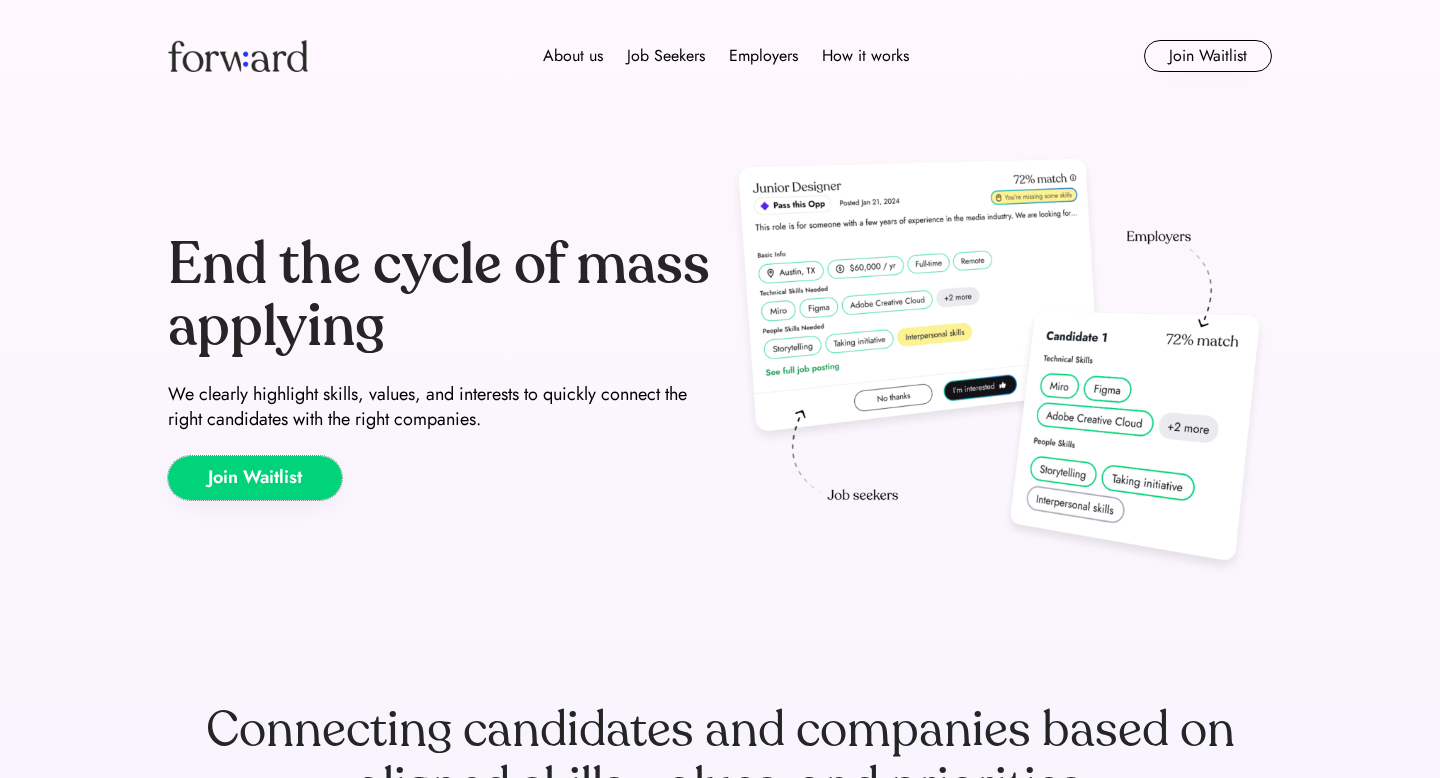 click on "Join Waitlist" at bounding box center [255, 478] 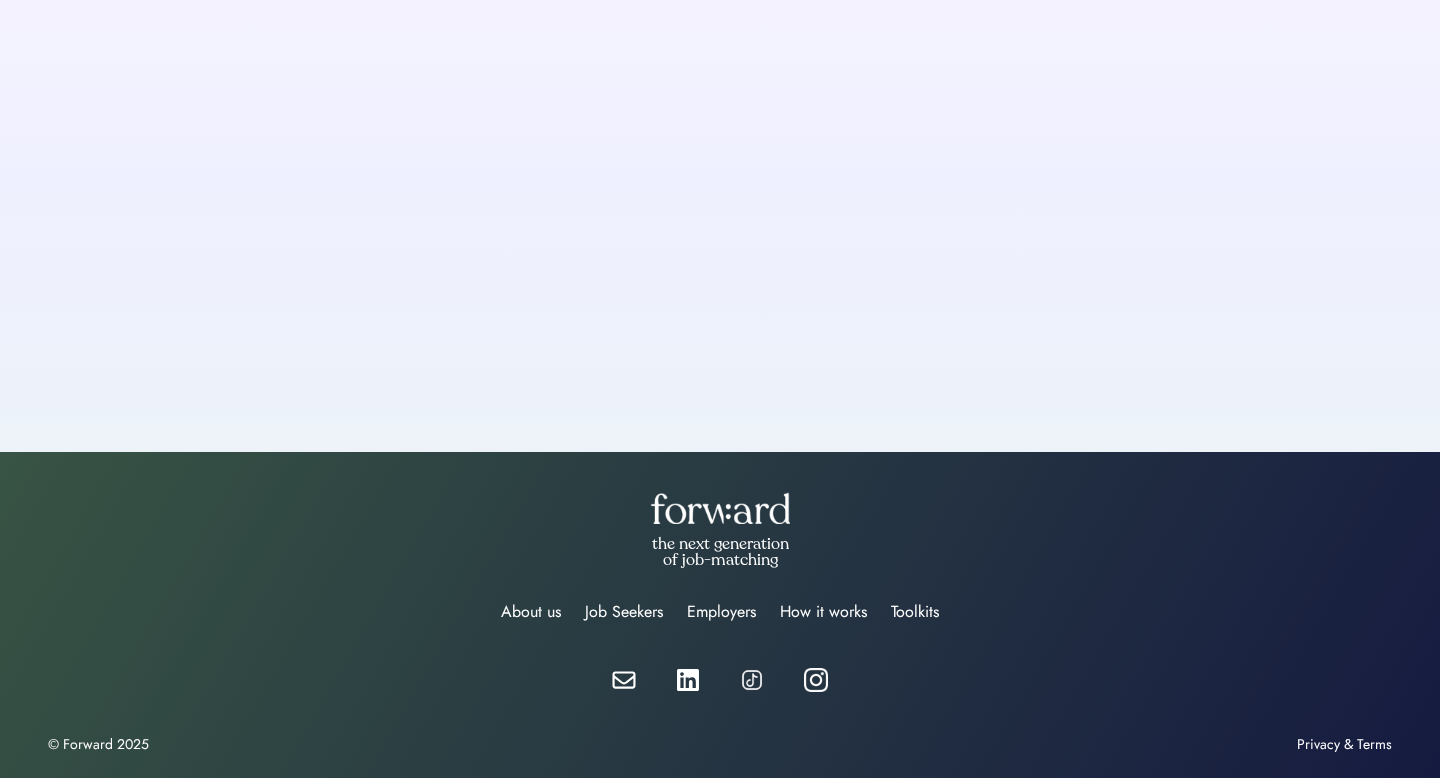 scroll, scrollTop: 447, scrollLeft: 0, axis: vertical 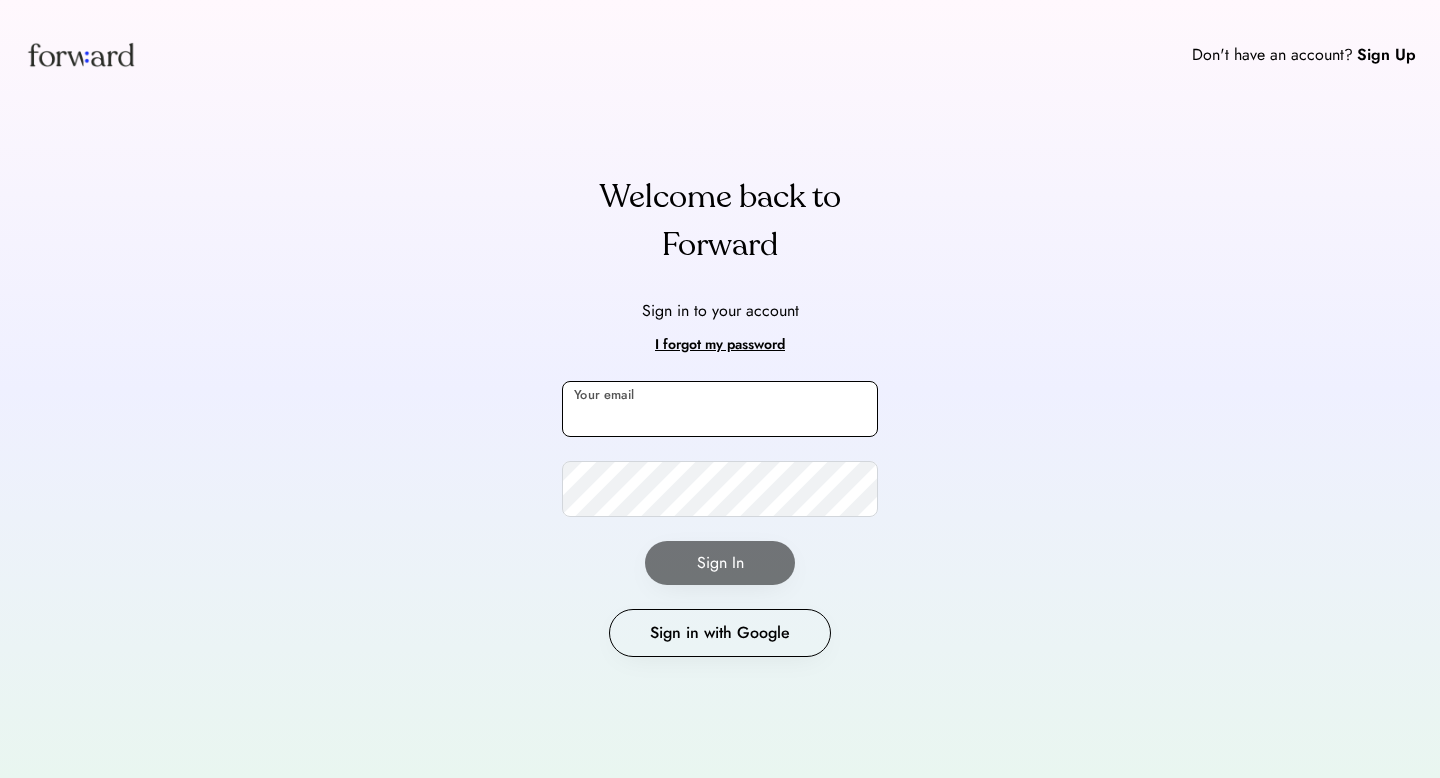 click at bounding box center (720, 409) 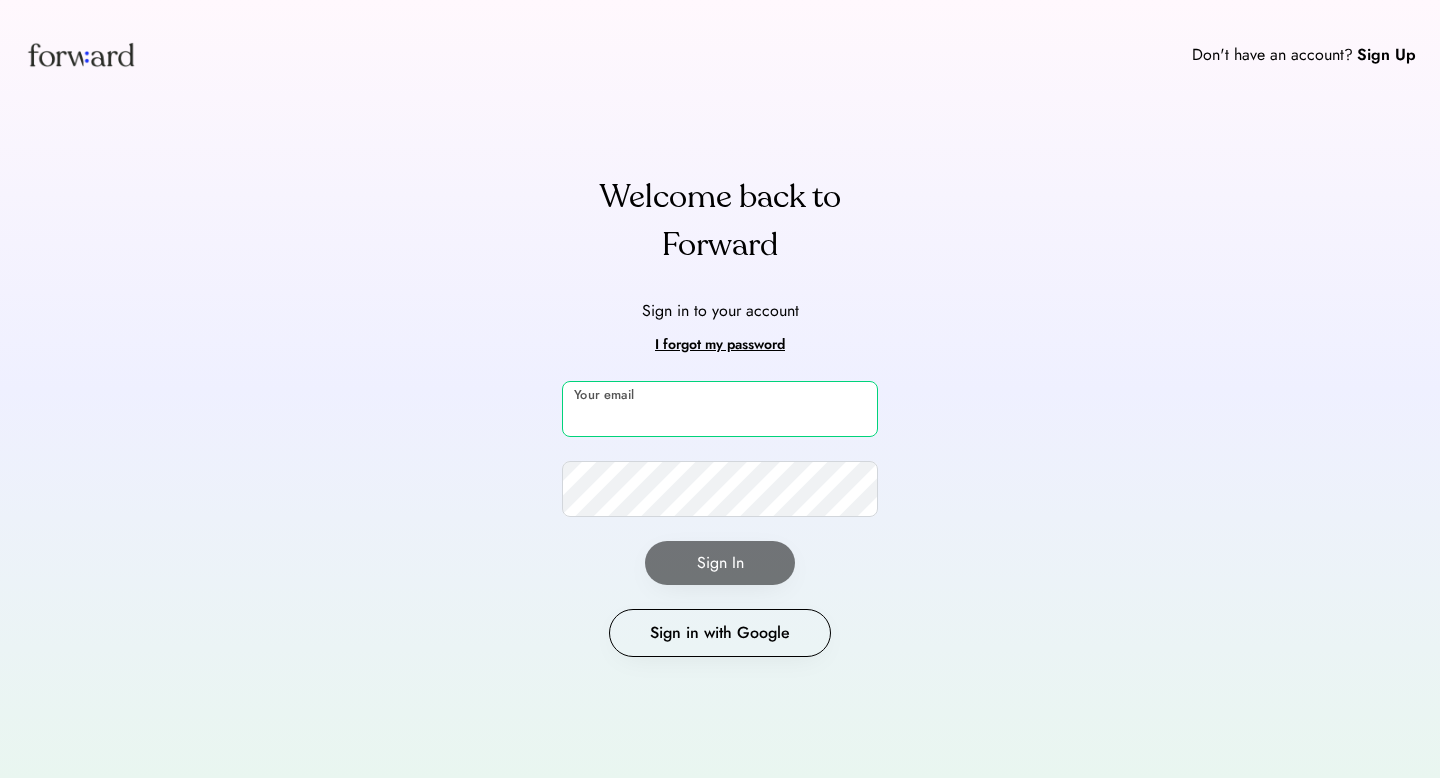 type on "**********" 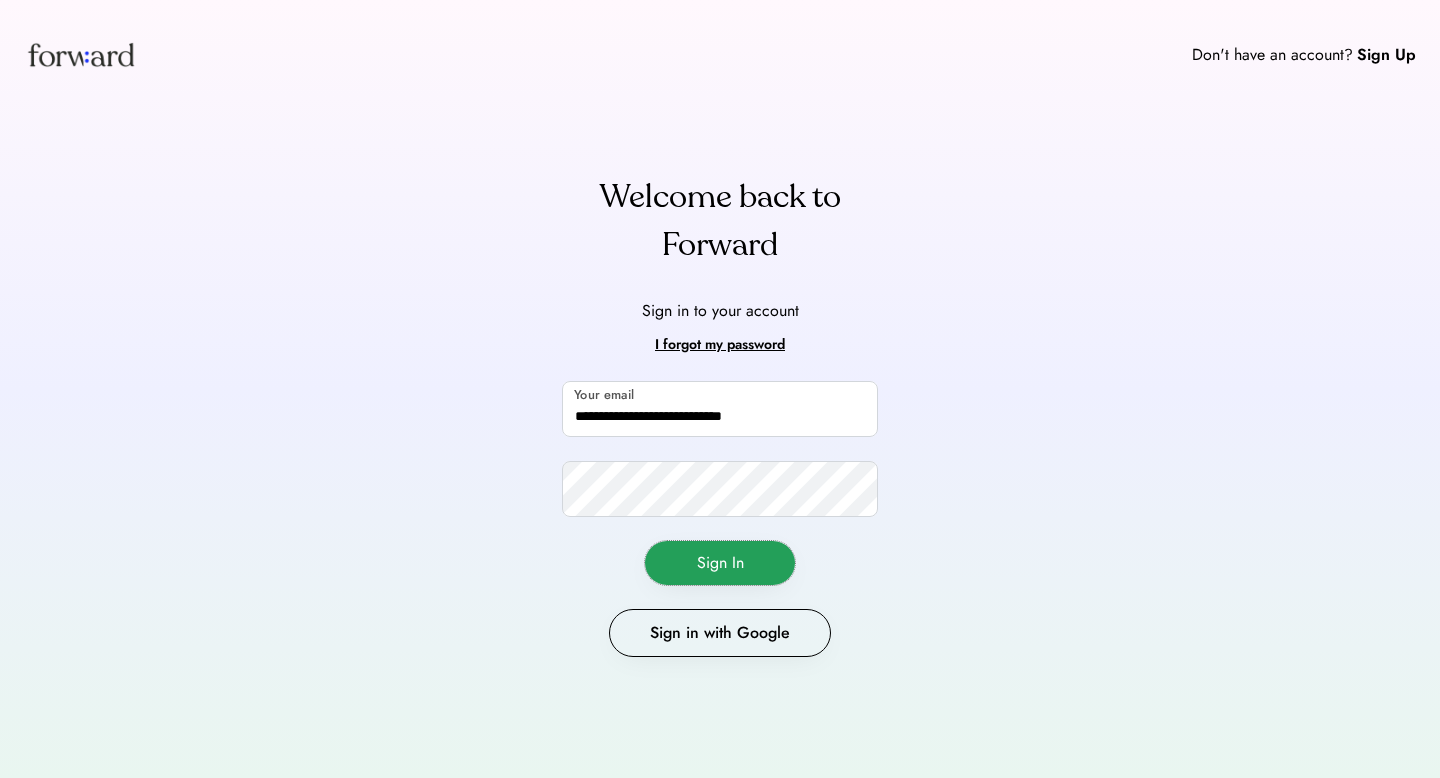 click on "Sign In" at bounding box center (720, 563) 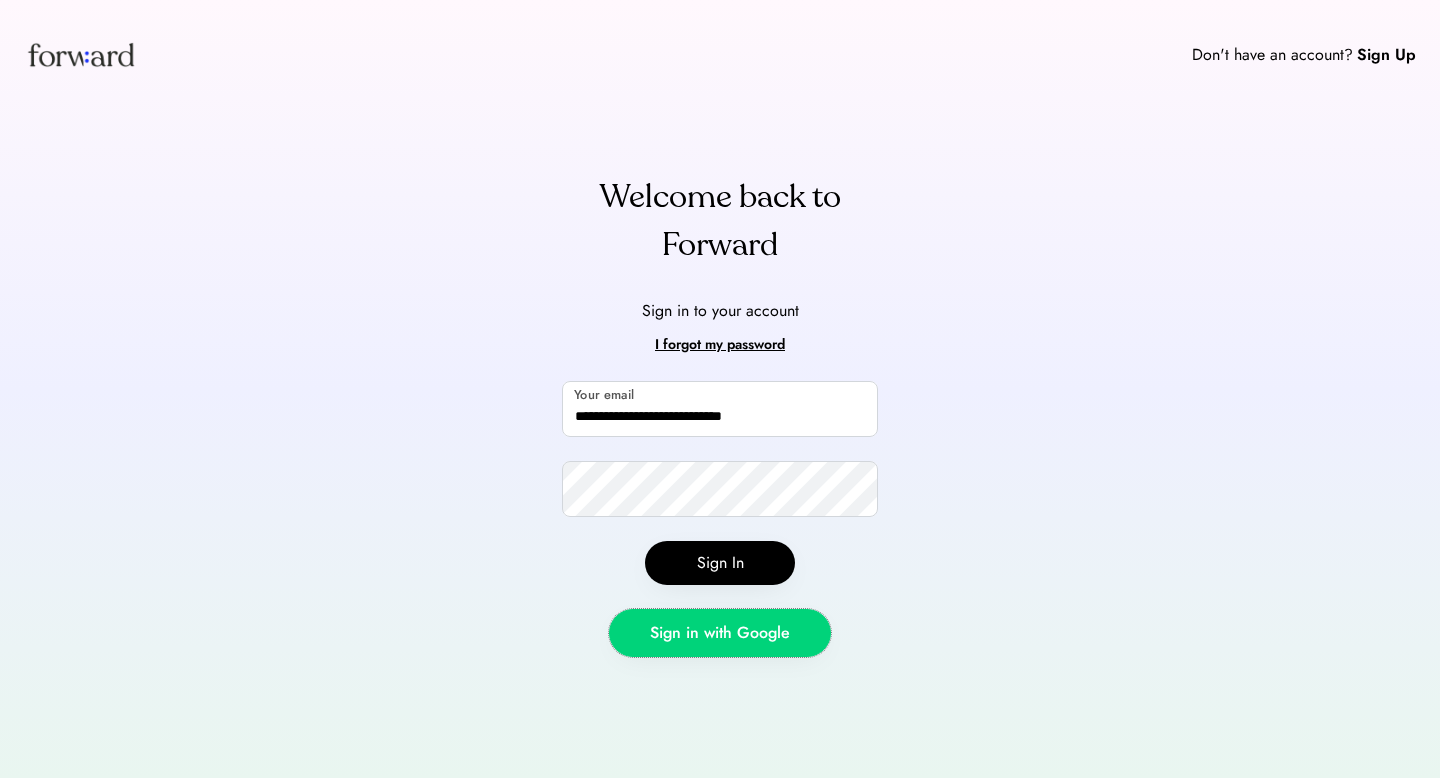 click on "Sign in with Google" at bounding box center (720, 633) 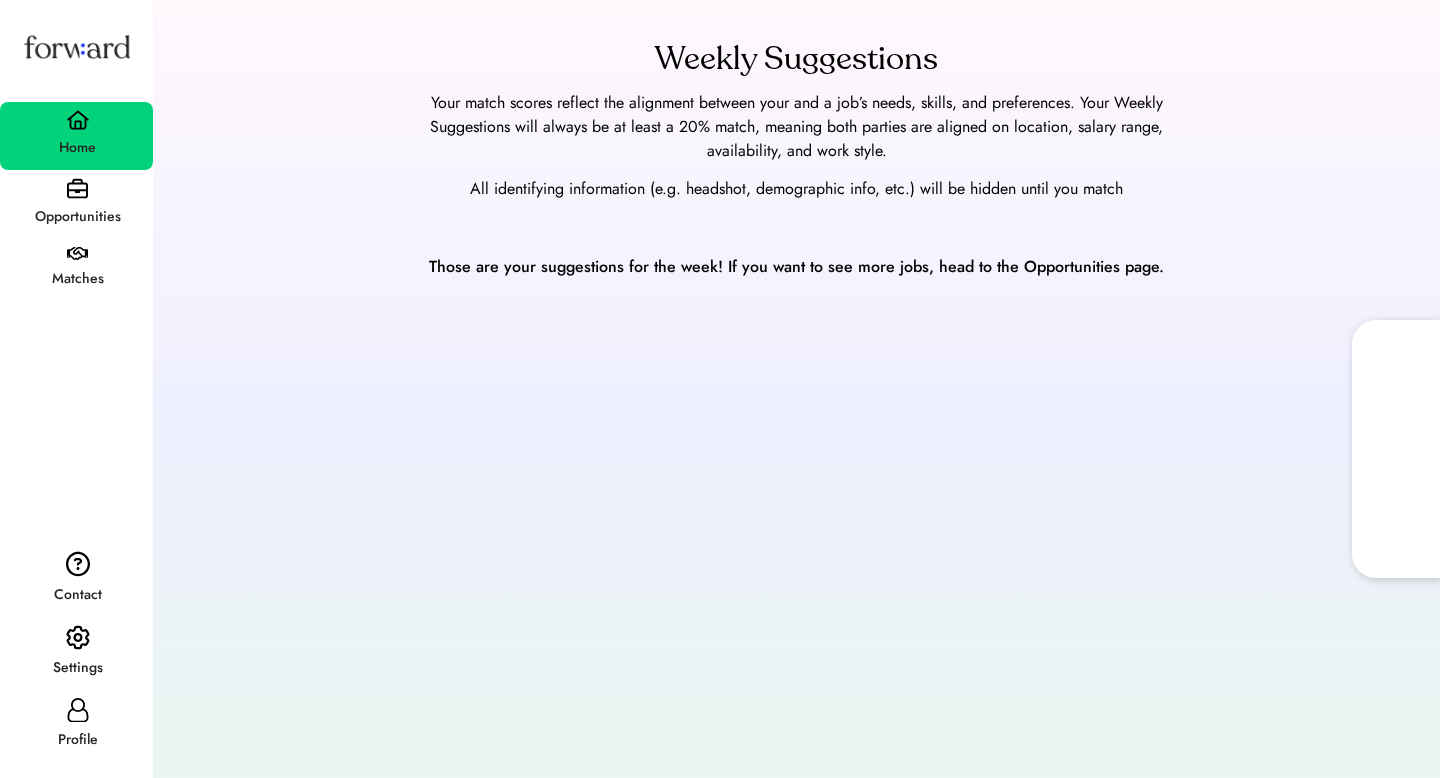scroll, scrollTop: 0, scrollLeft: 0, axis: both 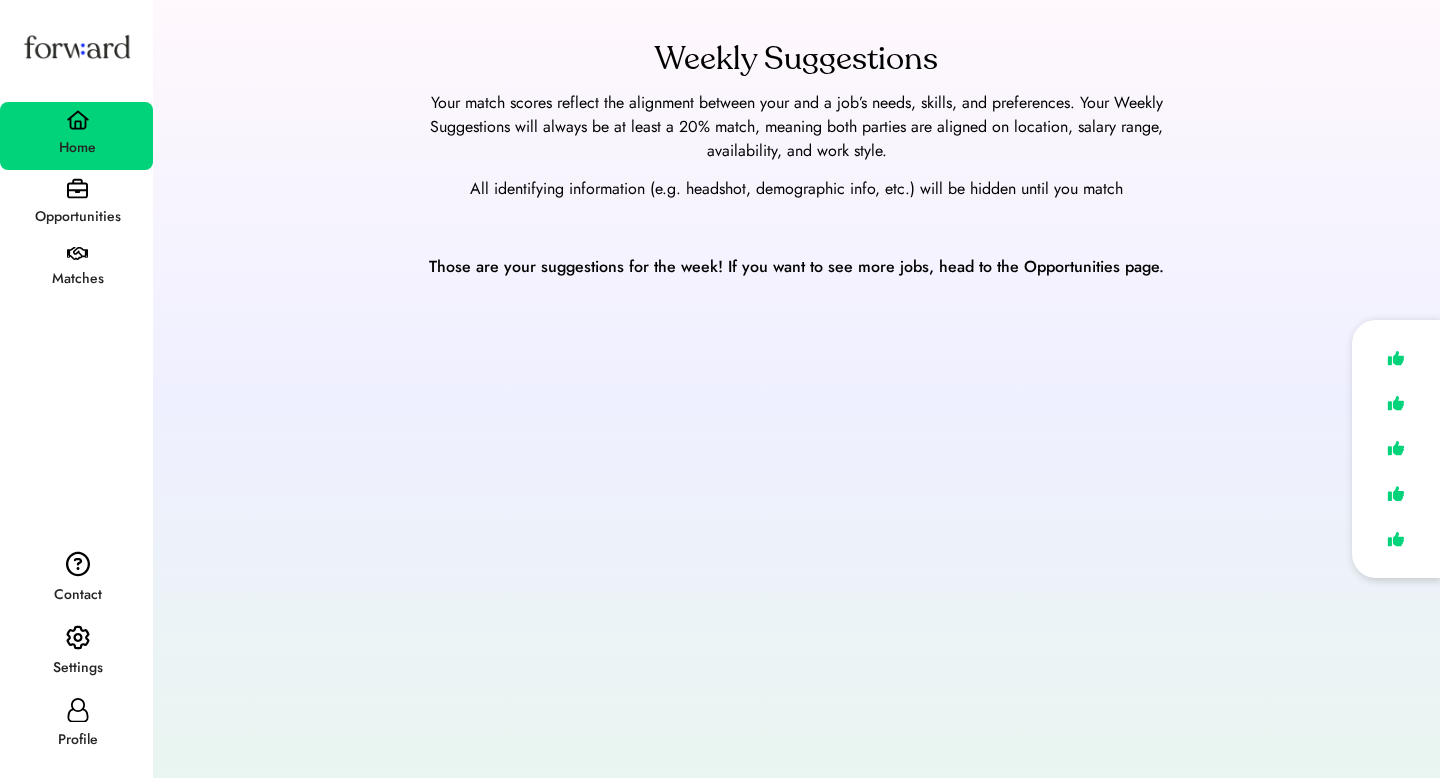 click on "Profile" at bounding box center [77, 740] 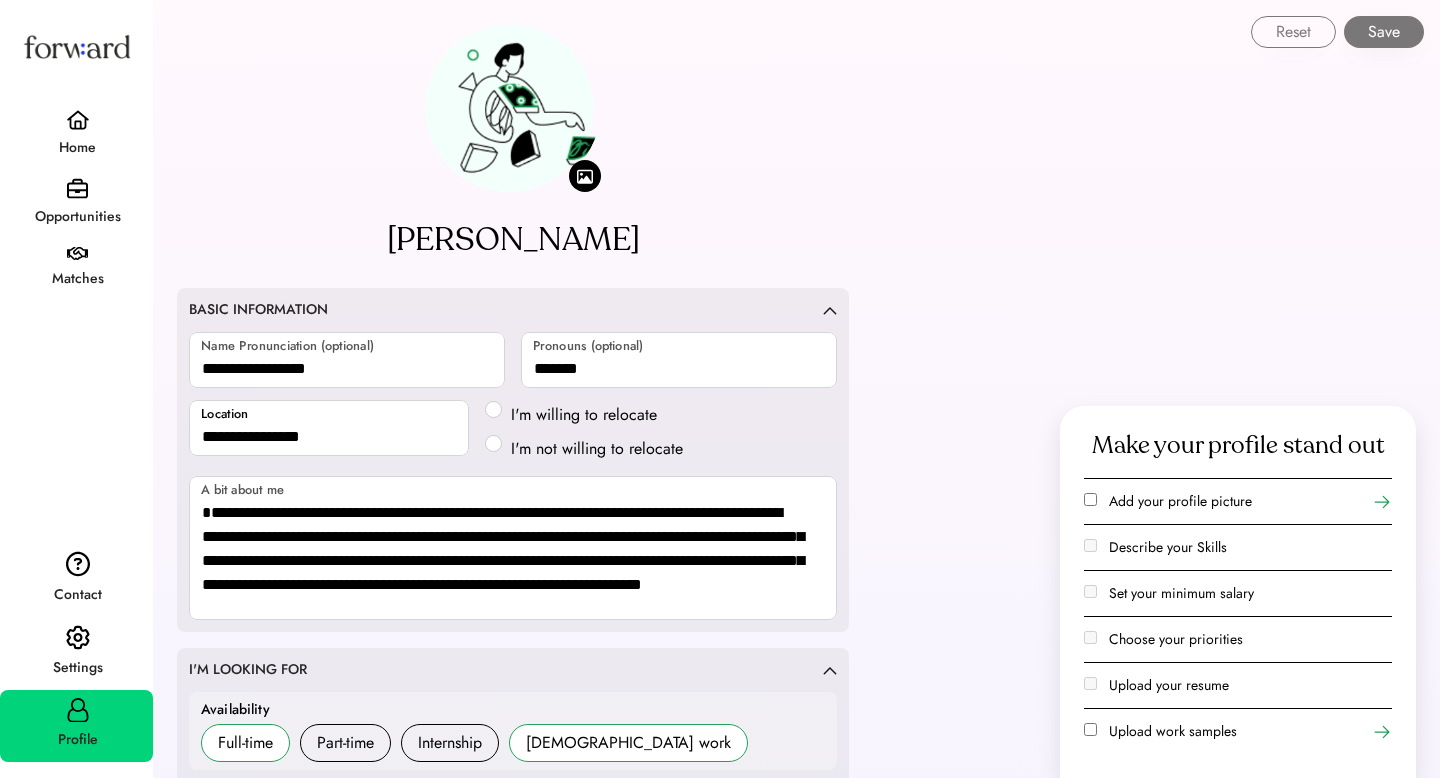 click on "**********" at bounding box center [513, 1696] 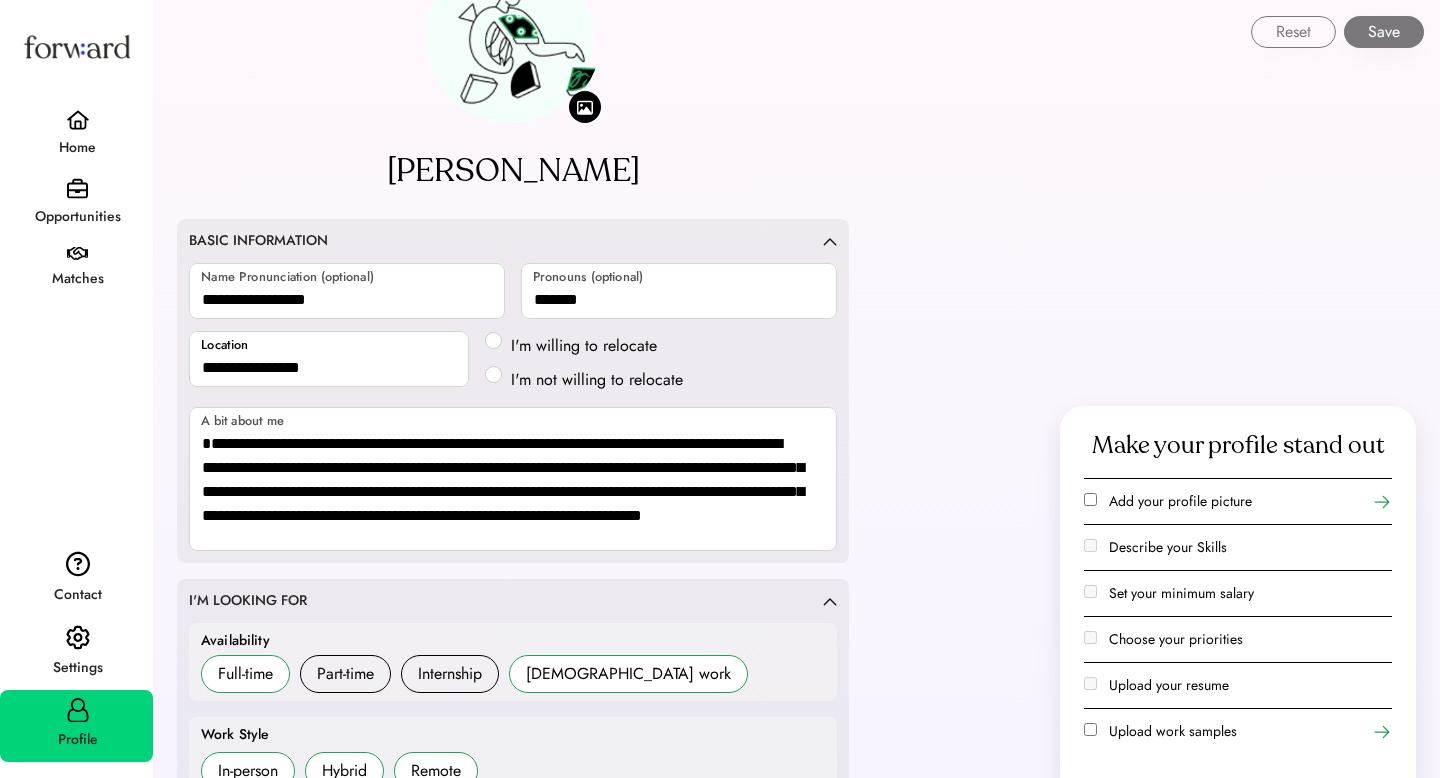 scroll, scrollTop: 48, scrollLeft: 0, axis: vertical 